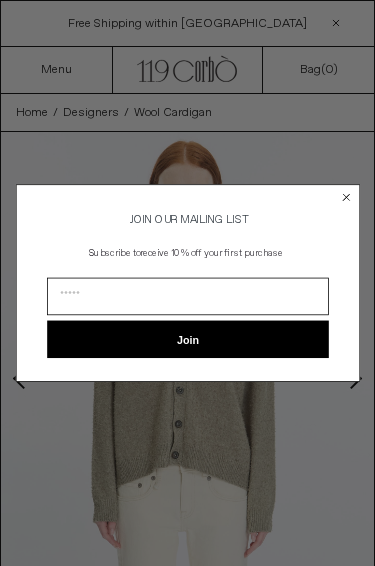 scroll, scrollTop: 0, scrollLeft: 0, axis: both 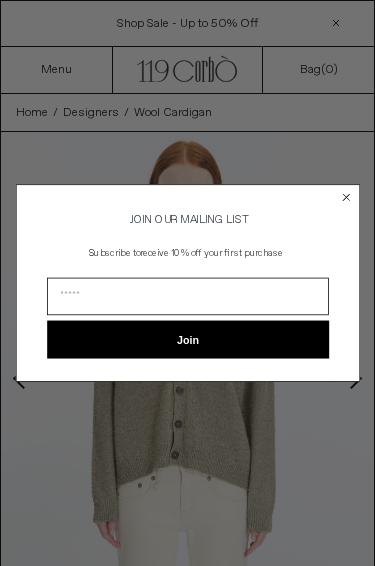 type on "**********" 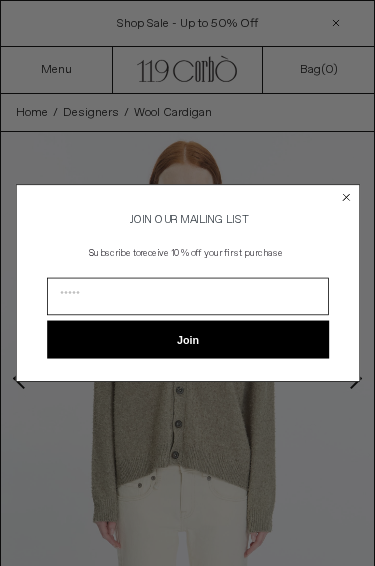 type on "**********" 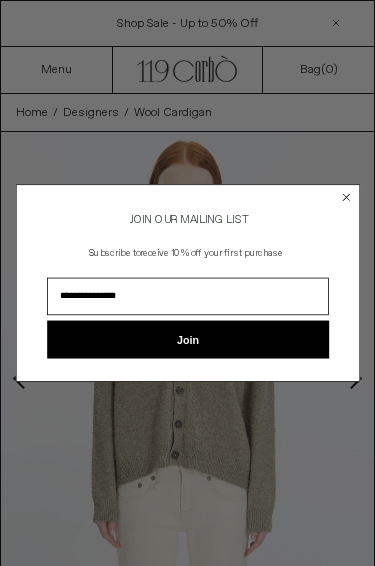 click 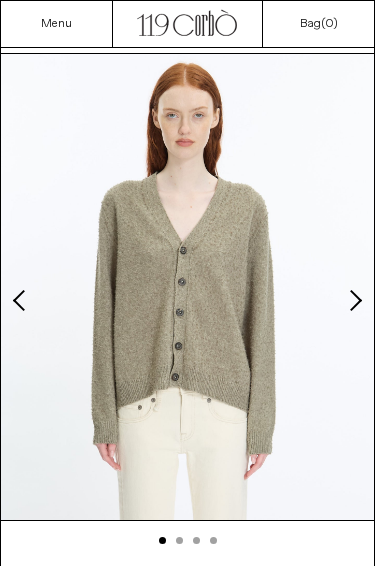 scroll, scrollTop: 0, scrollLeft: 0, axis: both 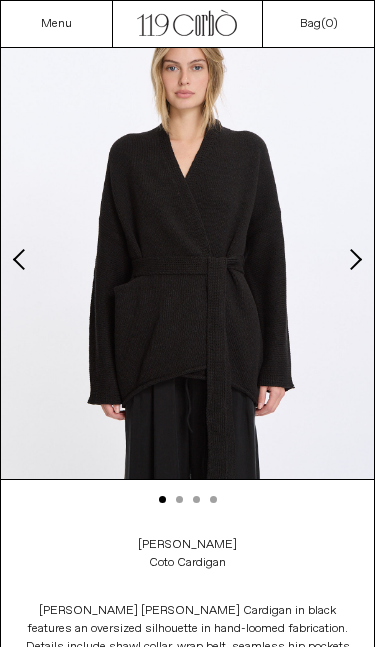 click on "Next slide" at bounding box center [354, 259] 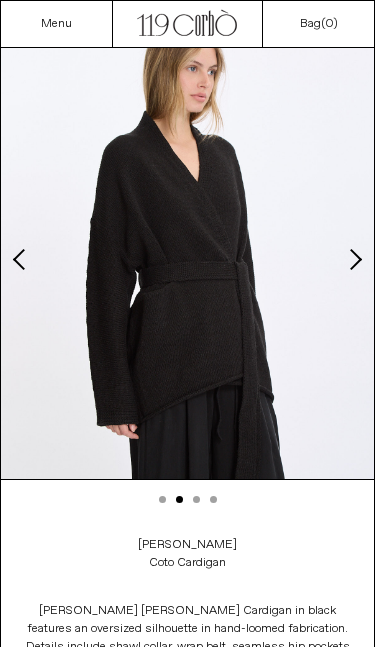click on "Next slide" at bounding box center (354, 259) 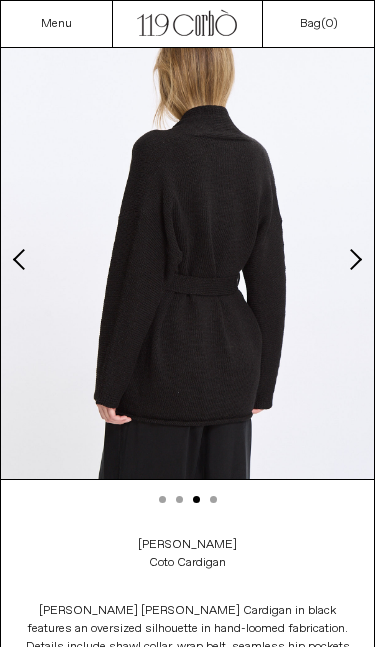 click at bounding box center (187, 246) 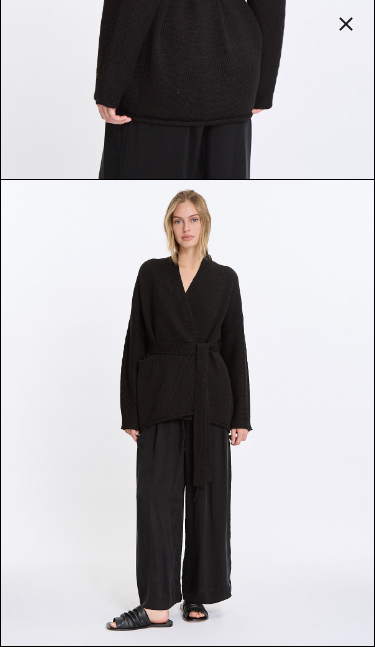 scroll, scrollTop: 1223, scrollLeft: 0, axis: vertical 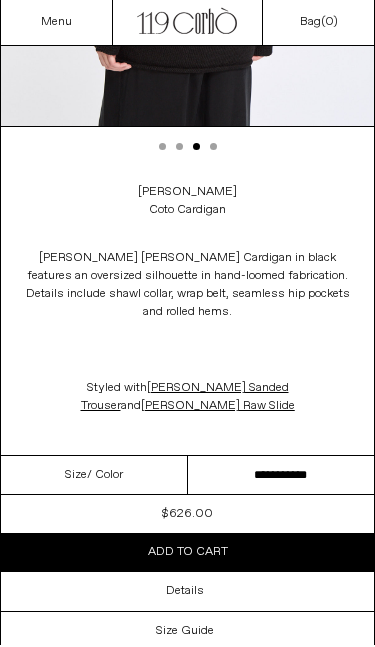 click on "Size
/ Color" at bounding box center [94, 477] 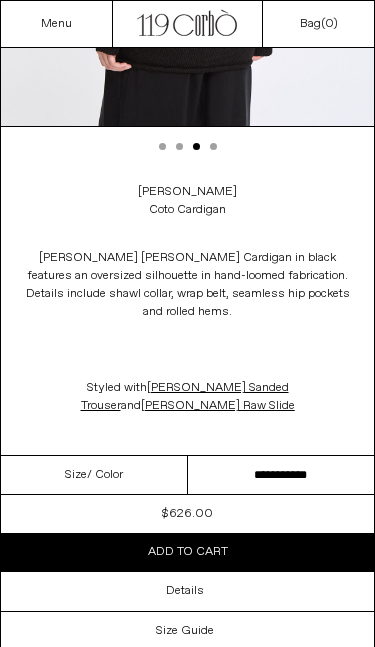 click on "/ Color" at bounding box center [105, 475] 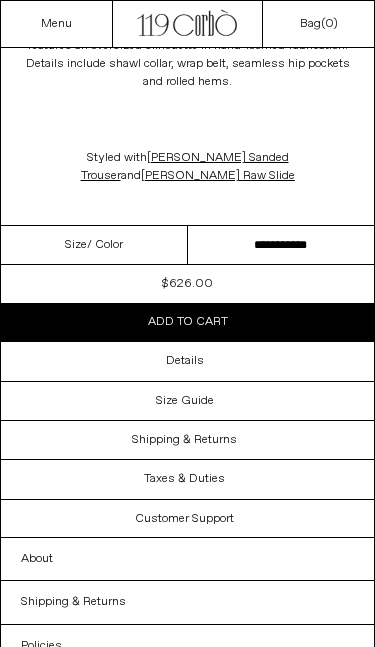 scroll, scrollTop: 703, scrollLeft: 0, axis: vertical 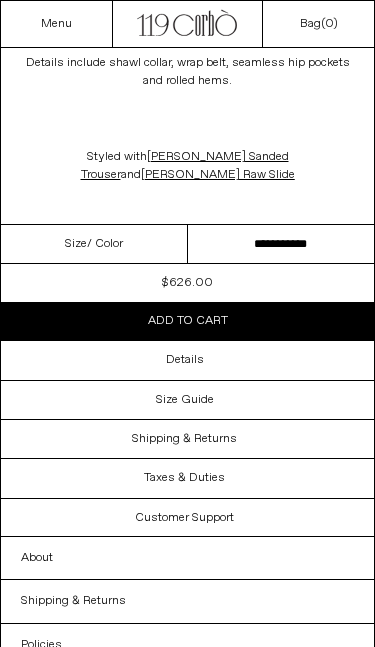 click on "/ Color" at bounding box center (105, 244) 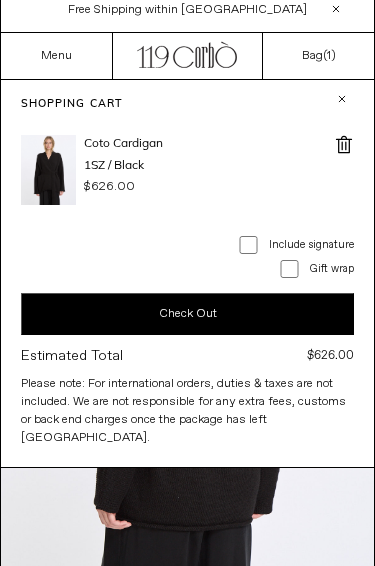 scroll, scrollTop: 0, scrollLeft: 0, axis: both 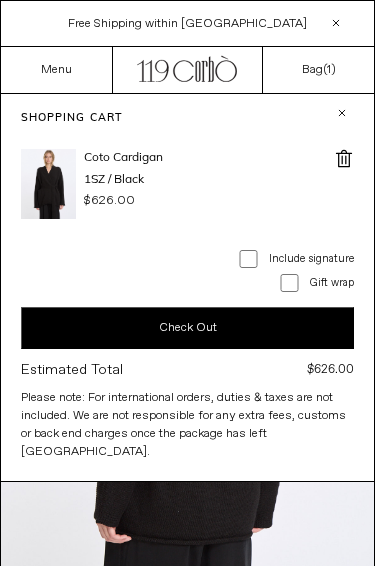 click on "Menu" at bounding box center [56, 70] 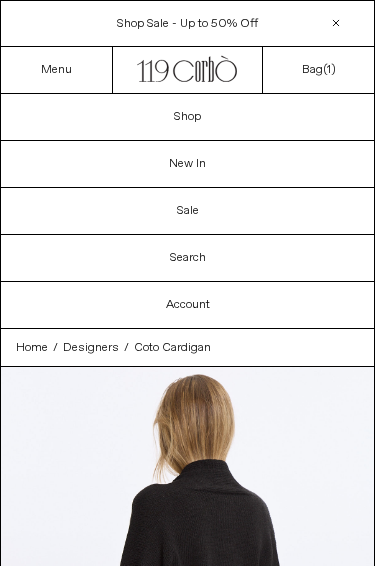 click on "Shop" at bounding box center (187, 117) 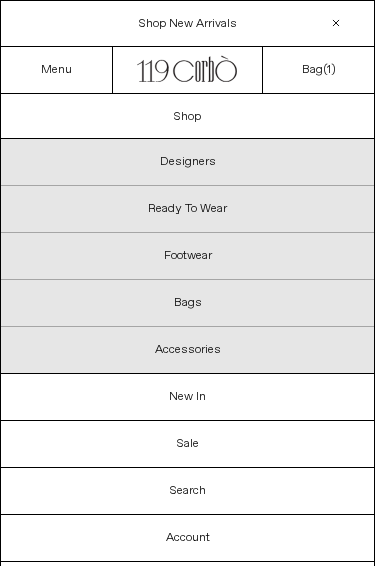 click on "Sale" at bounding box center [187, 444] 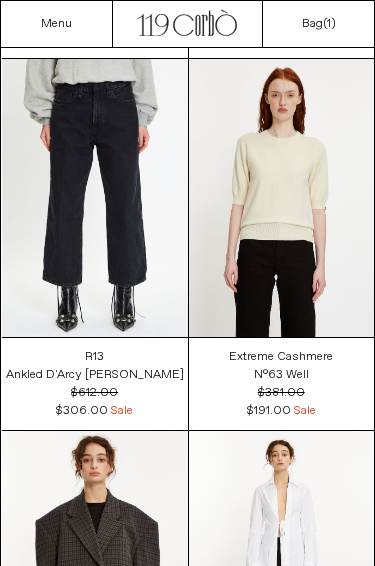 scroll, scrollTop: 35788, scrollLeft: 0, axis: vertical 